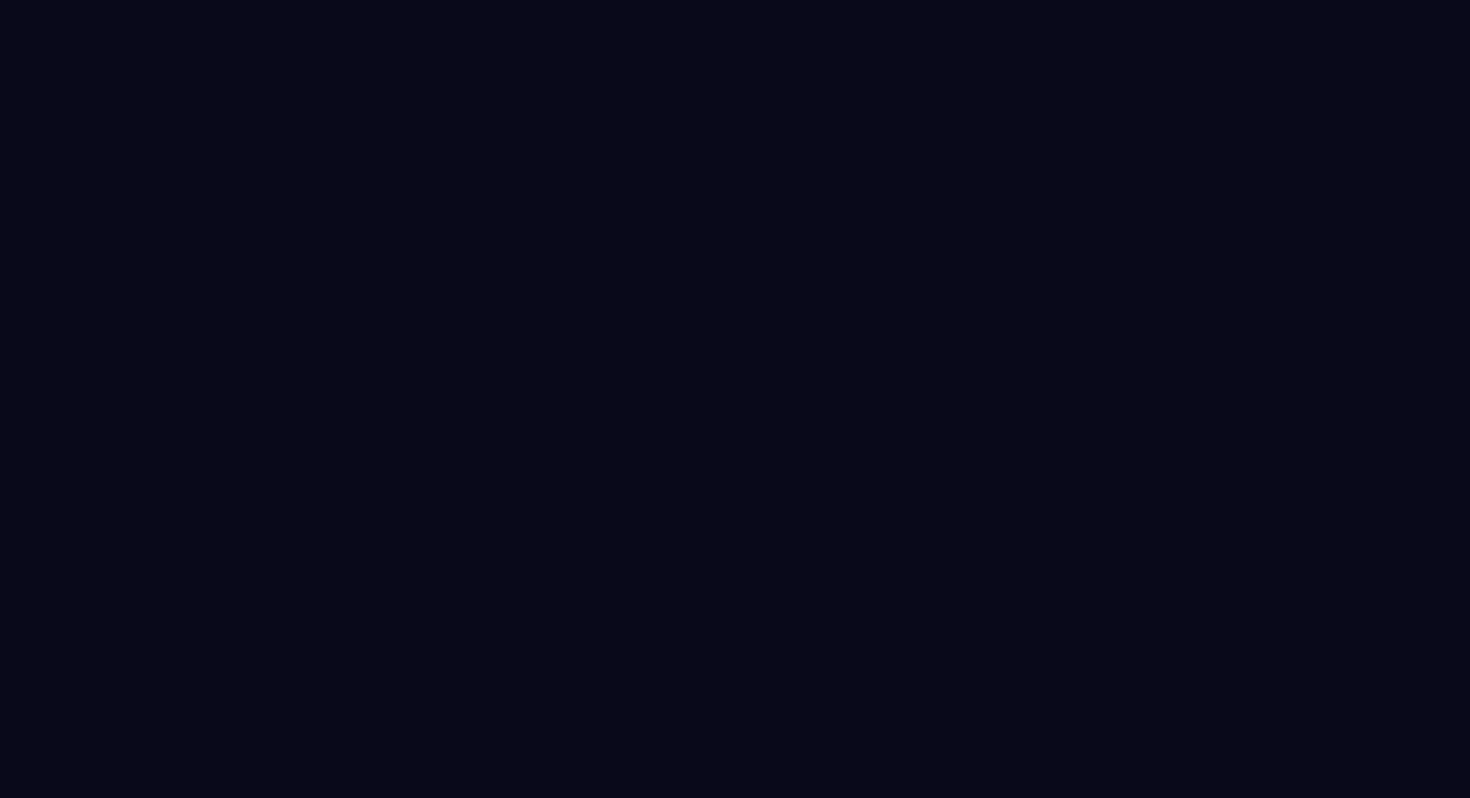 scroll, scrollTop: 0, scrollLeft: 0, axis: both 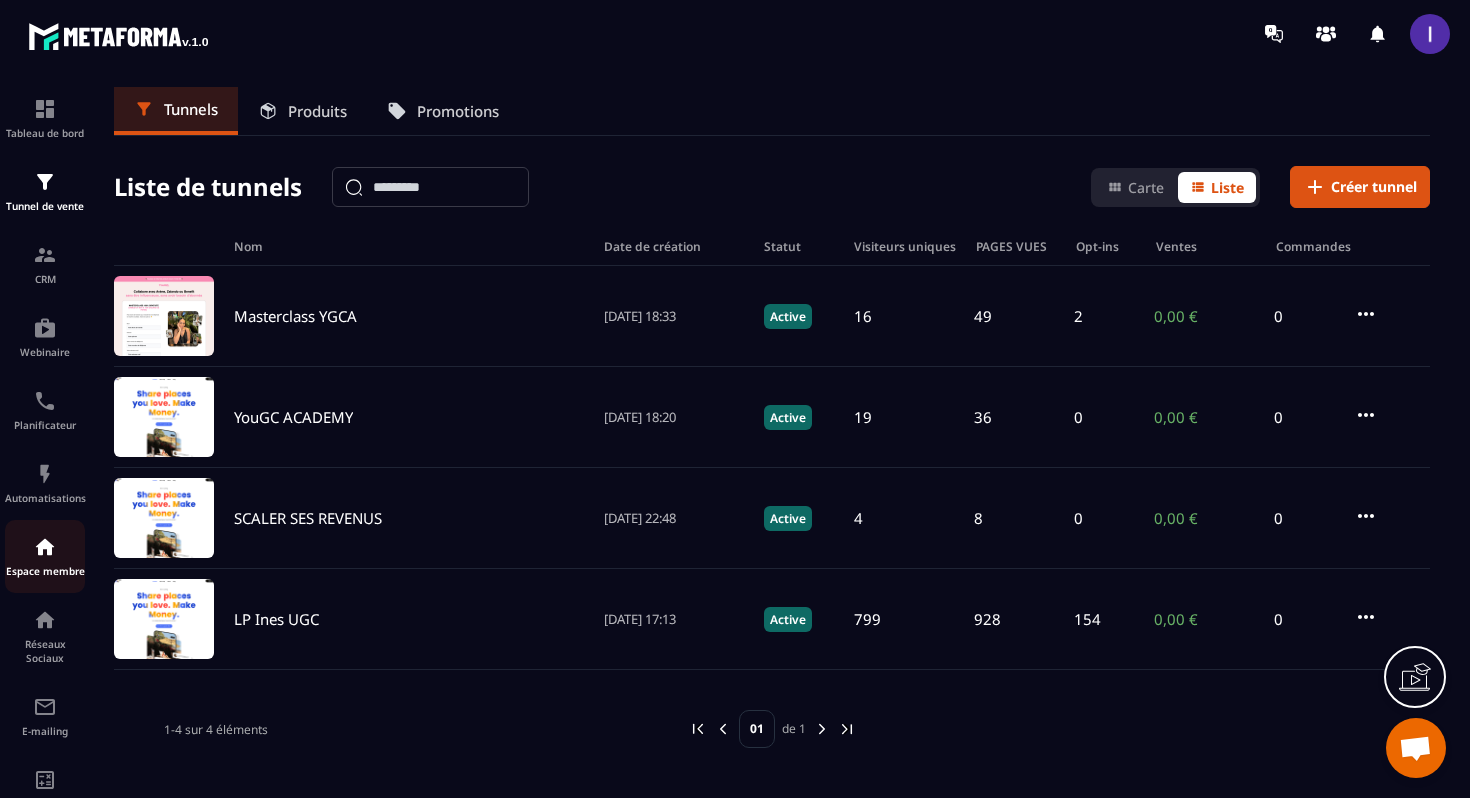 click at bounding box center [45, 547] 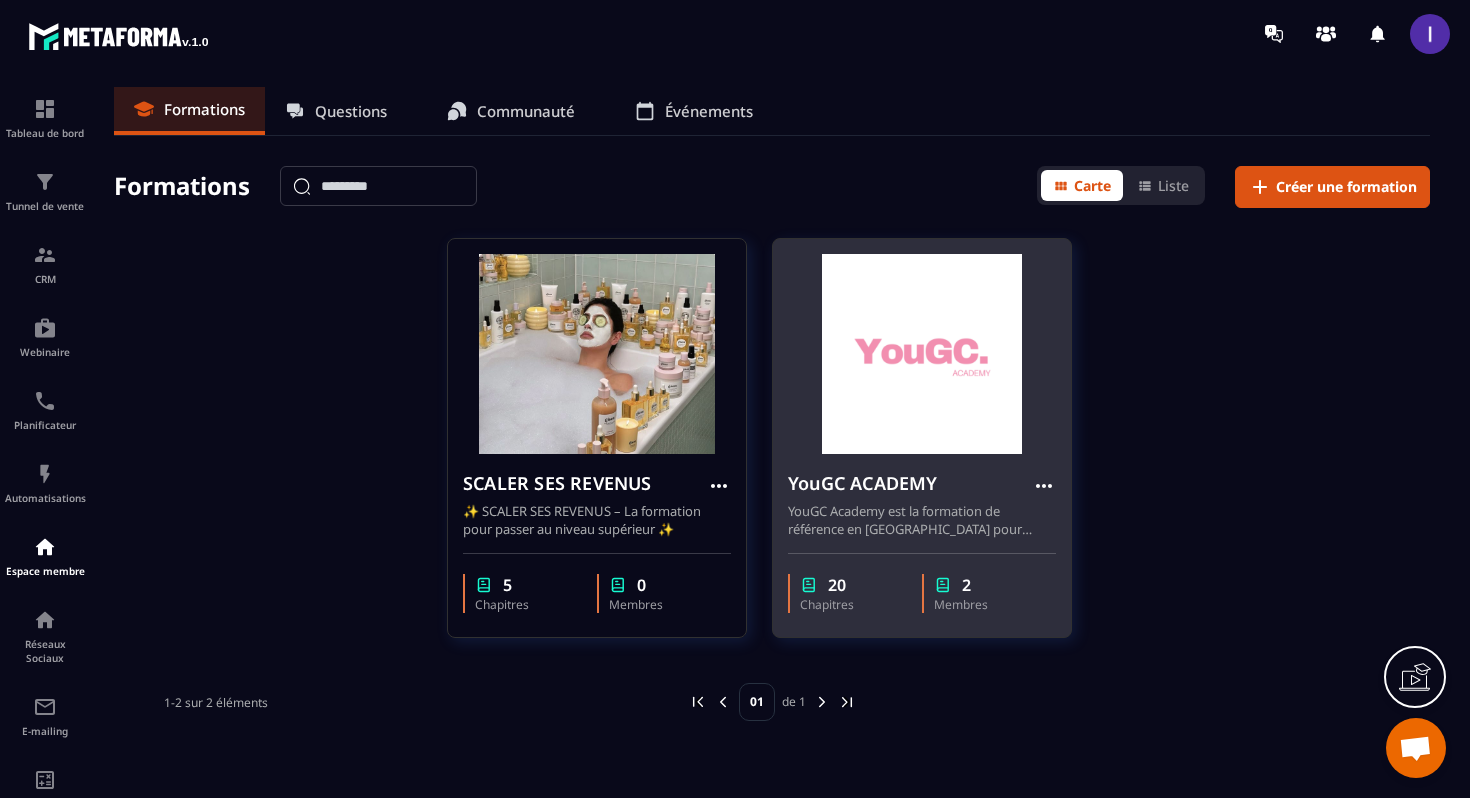 click at bounding box center [922, 354] 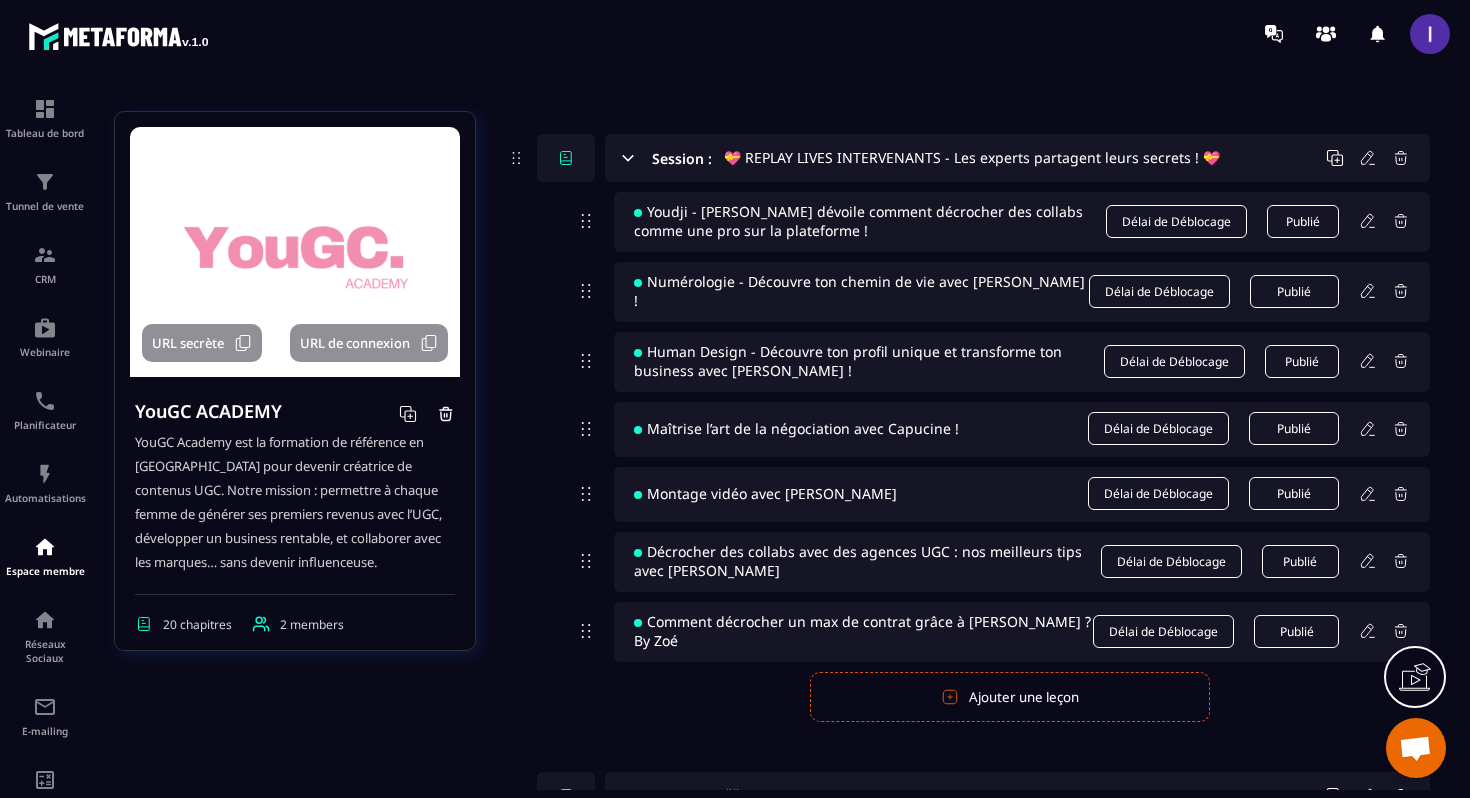 scroll, scrollTop: 17370, scrollLeft: 0, axis: vertical 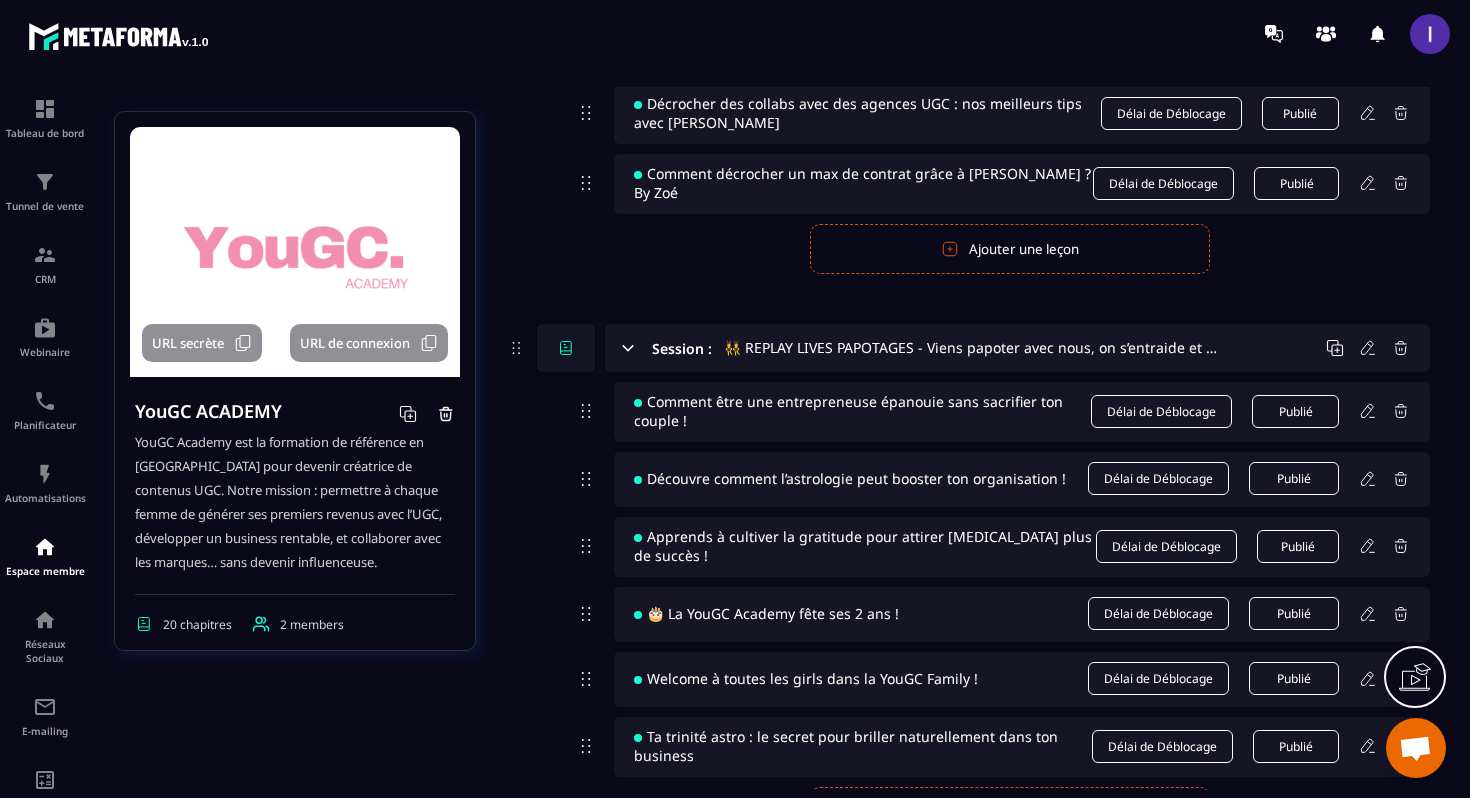 click on "Ajouter une leçon" at bounding box center [1010, 812] 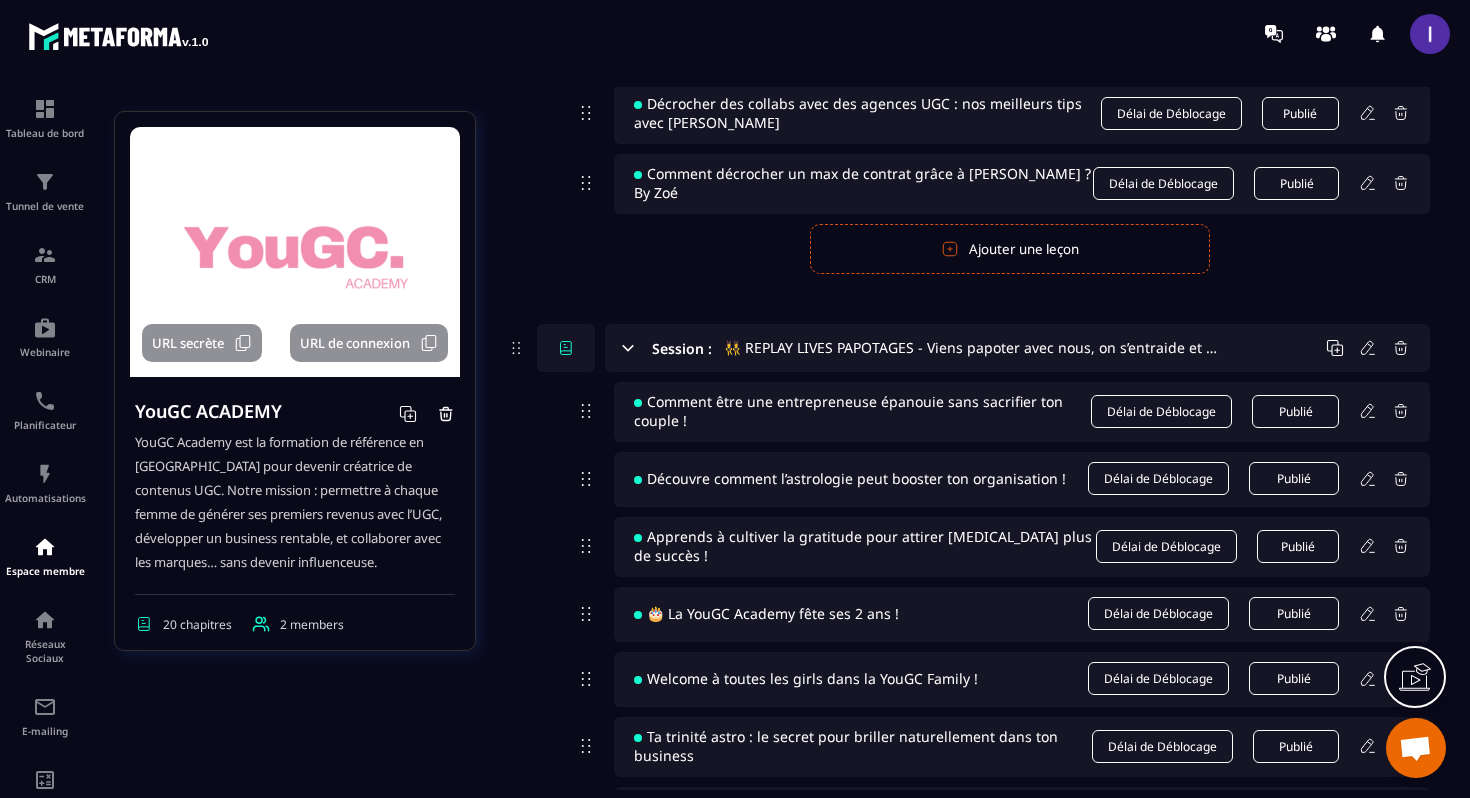 scroll, scrollTop: 17368, scrollLeft: 0, axis: vertical 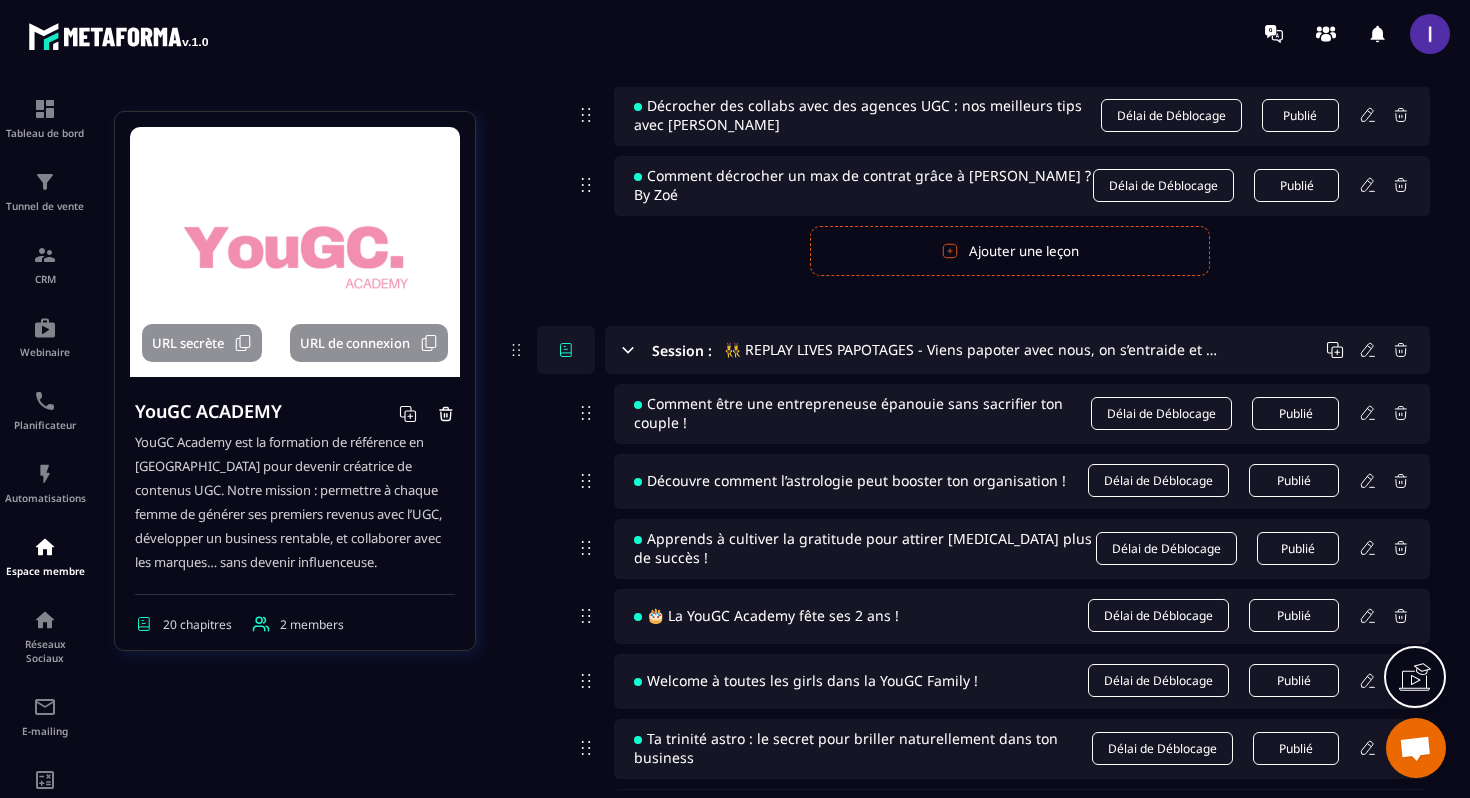 click at bounding box center [1022, 813] 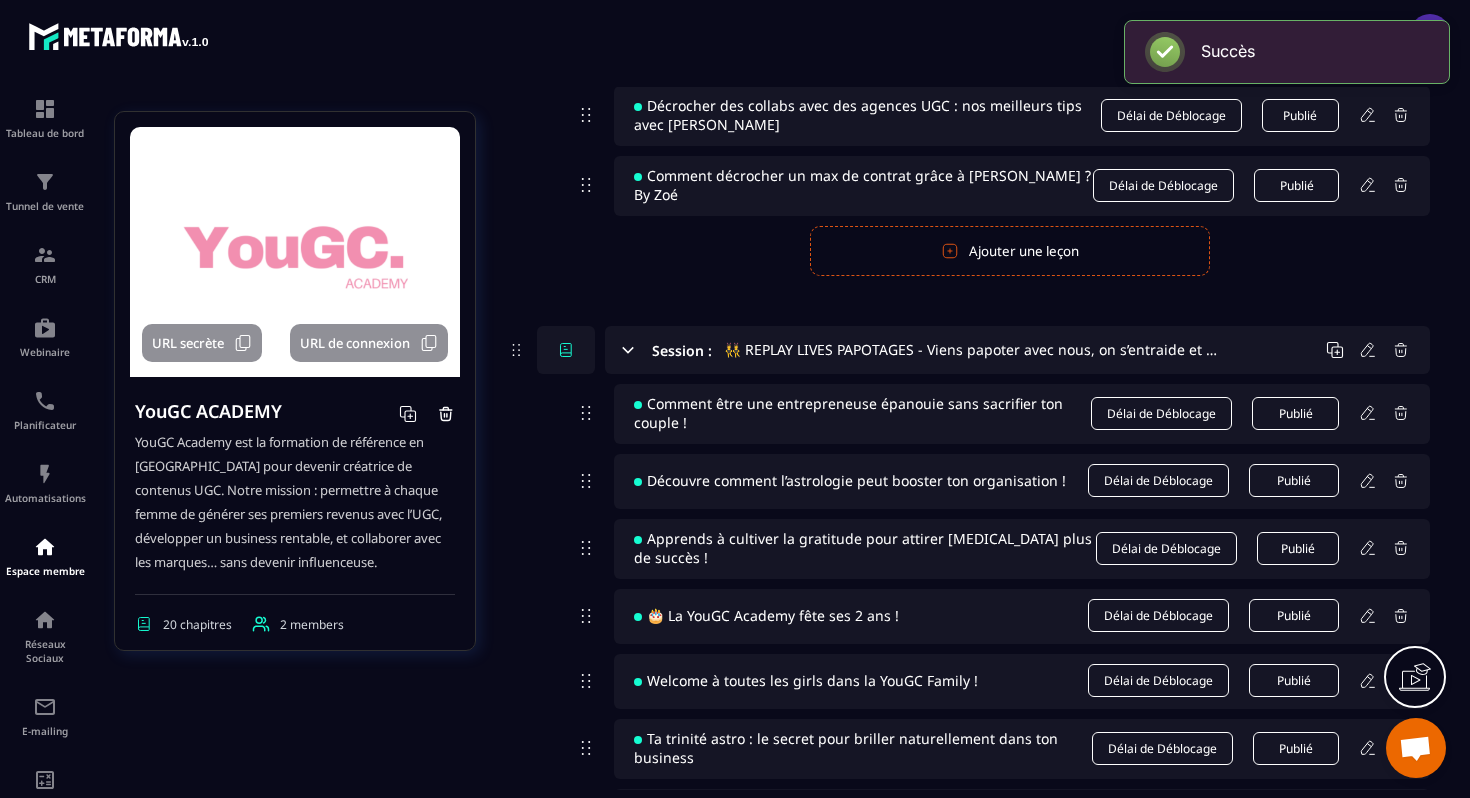 click on "Publier" at bounding box center [1294, 815] 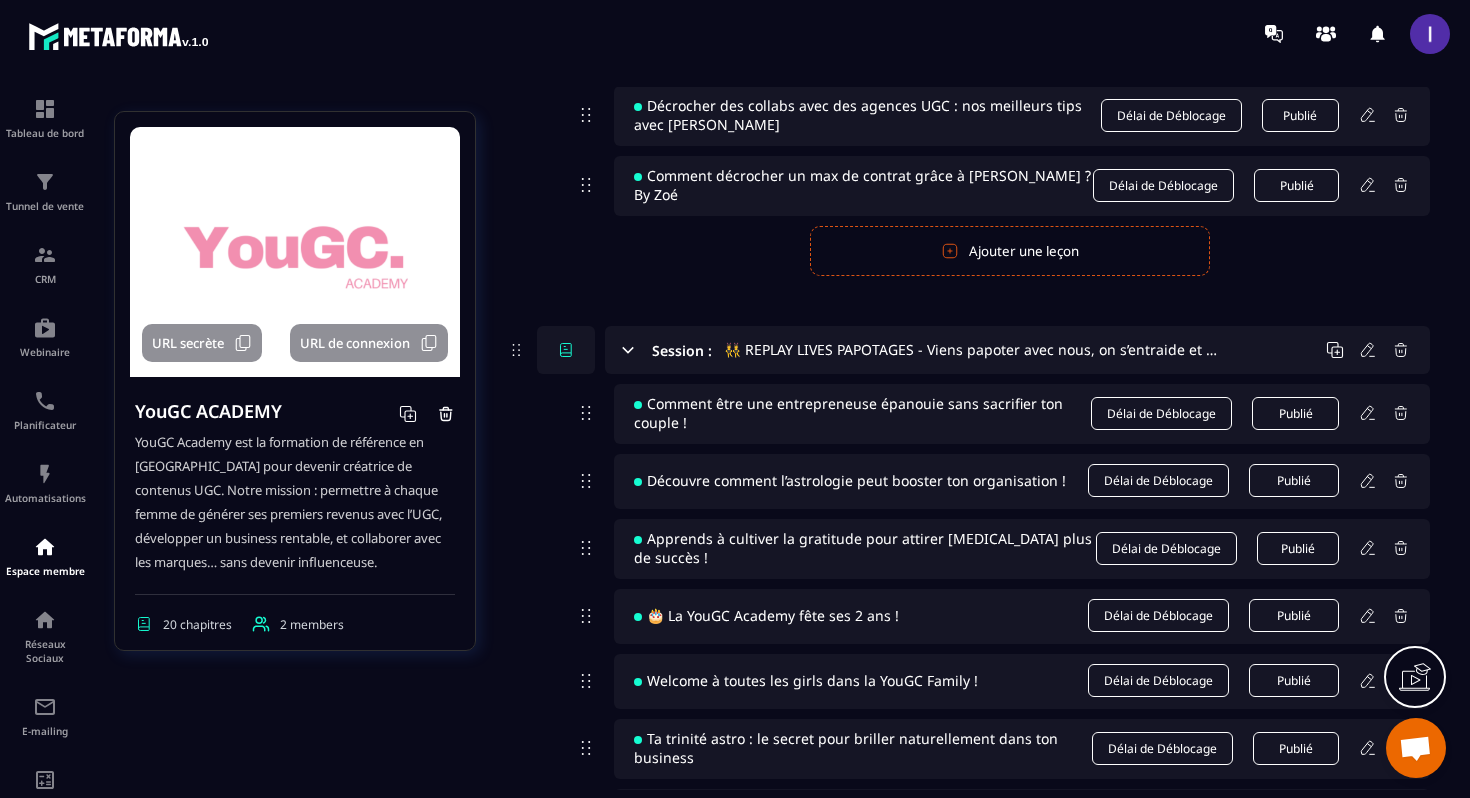 click 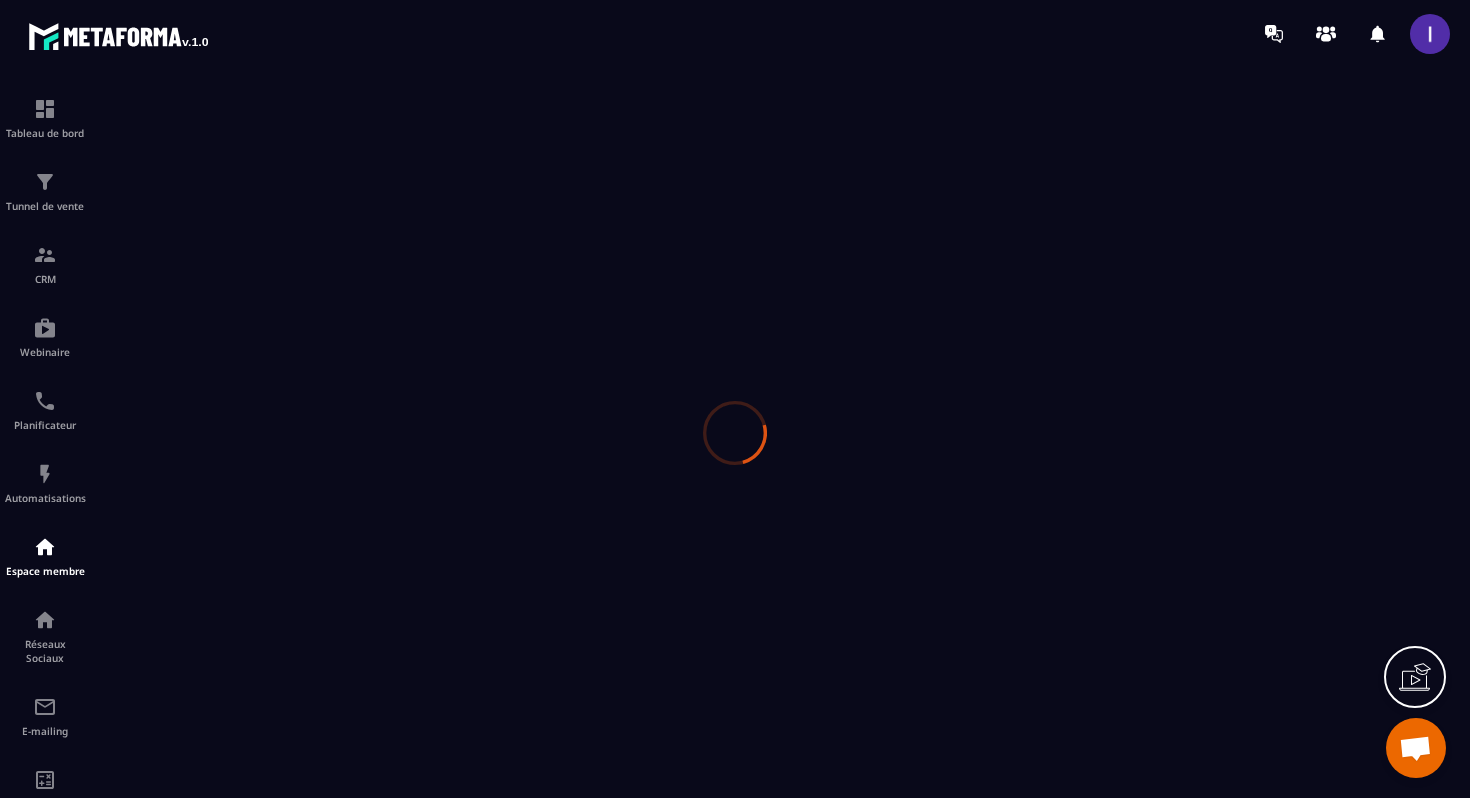 click at bounding box center (735, 432) 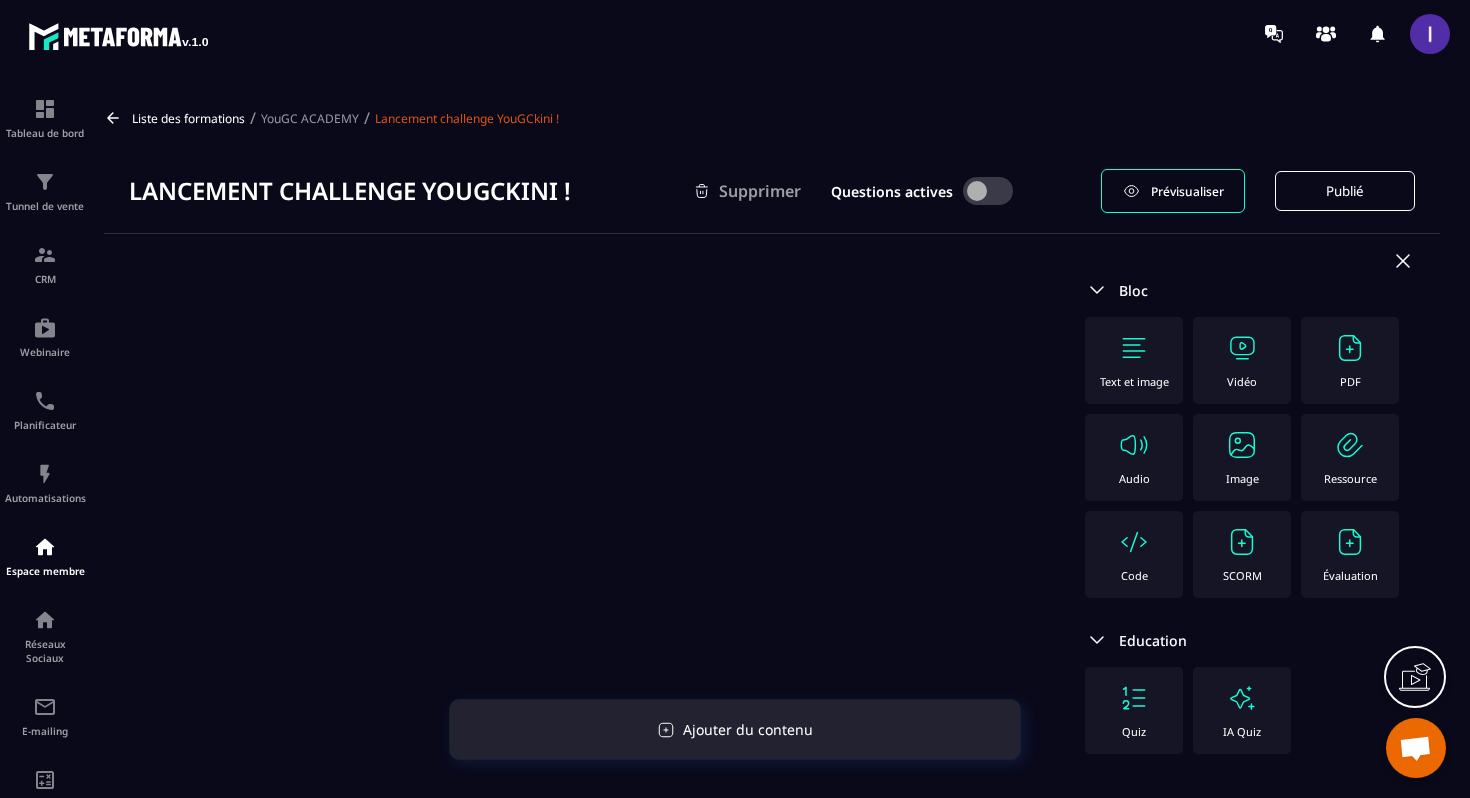 click on "Ajouter du contenu" at bounding box center (748, 729) 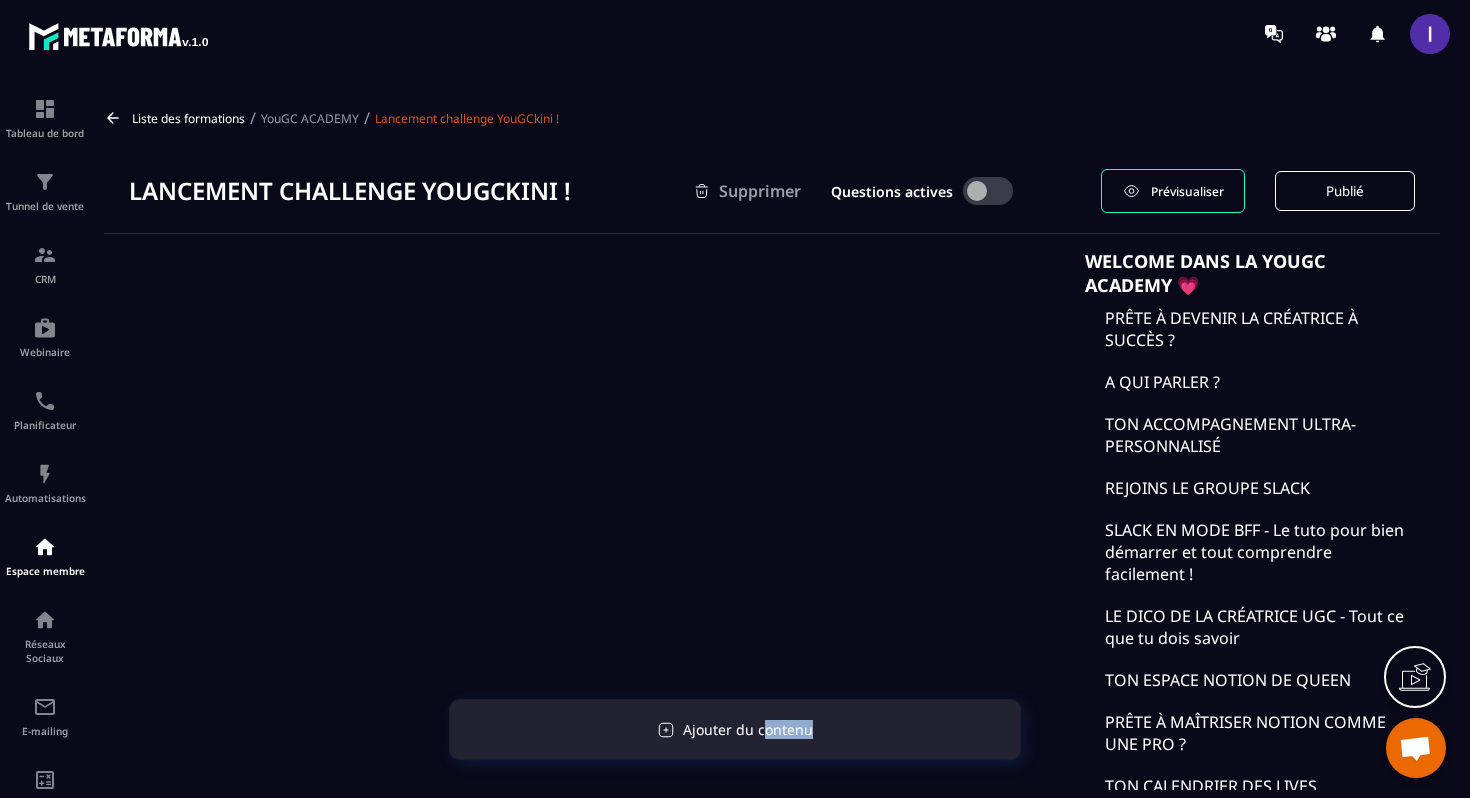 click on "Ajouter du contenu" 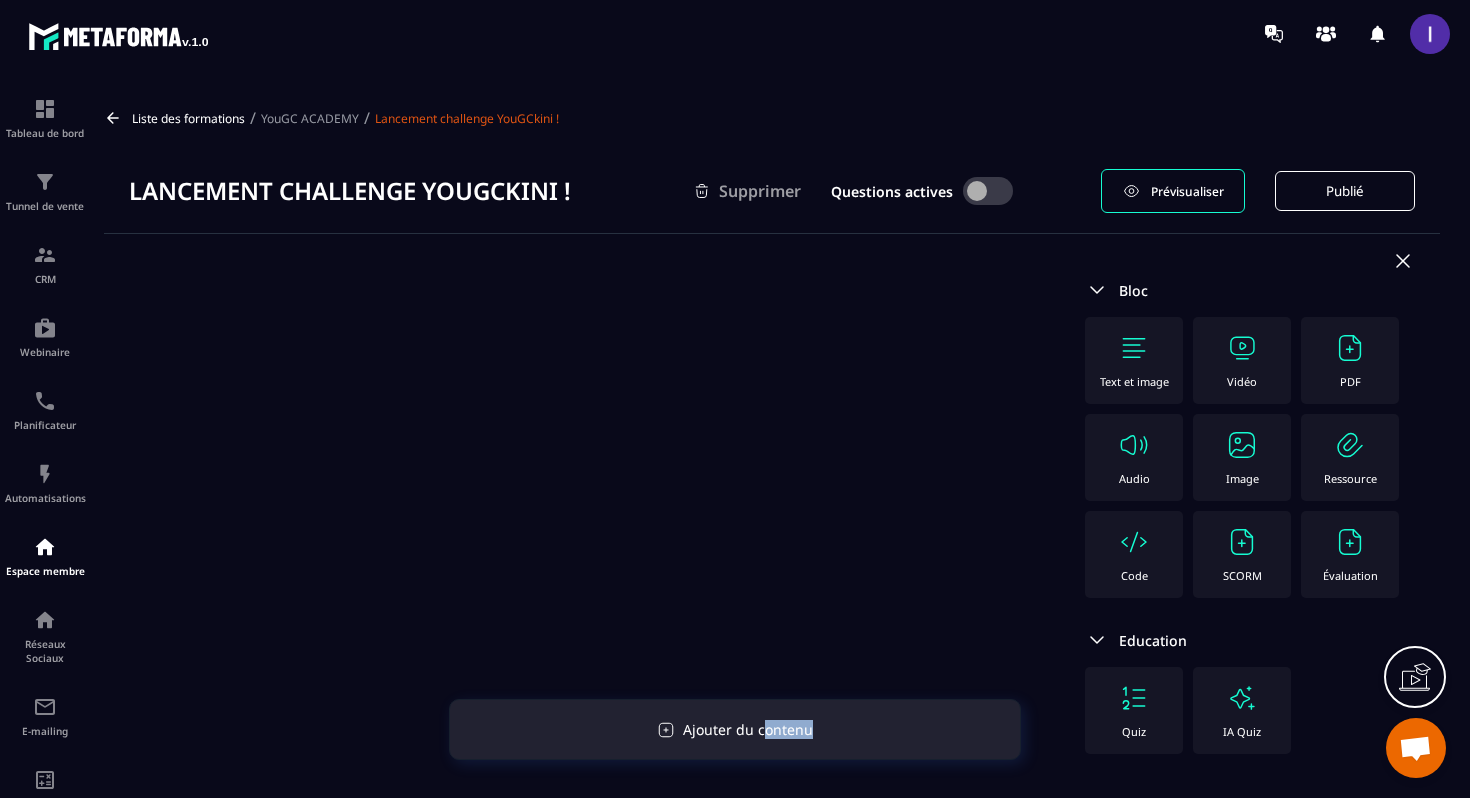 click on "Ajouter du contenu" 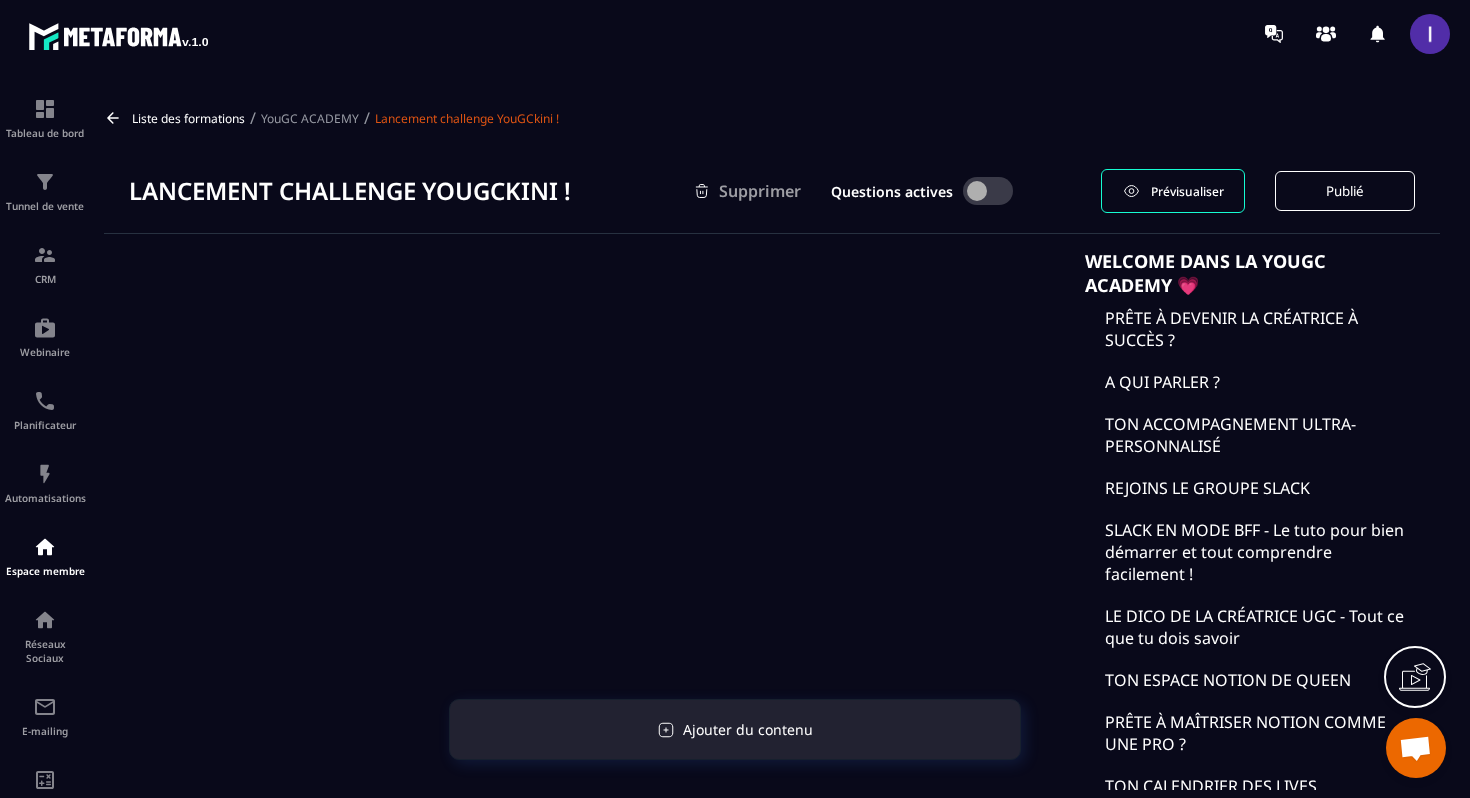 click on "Ajouter du contenu" 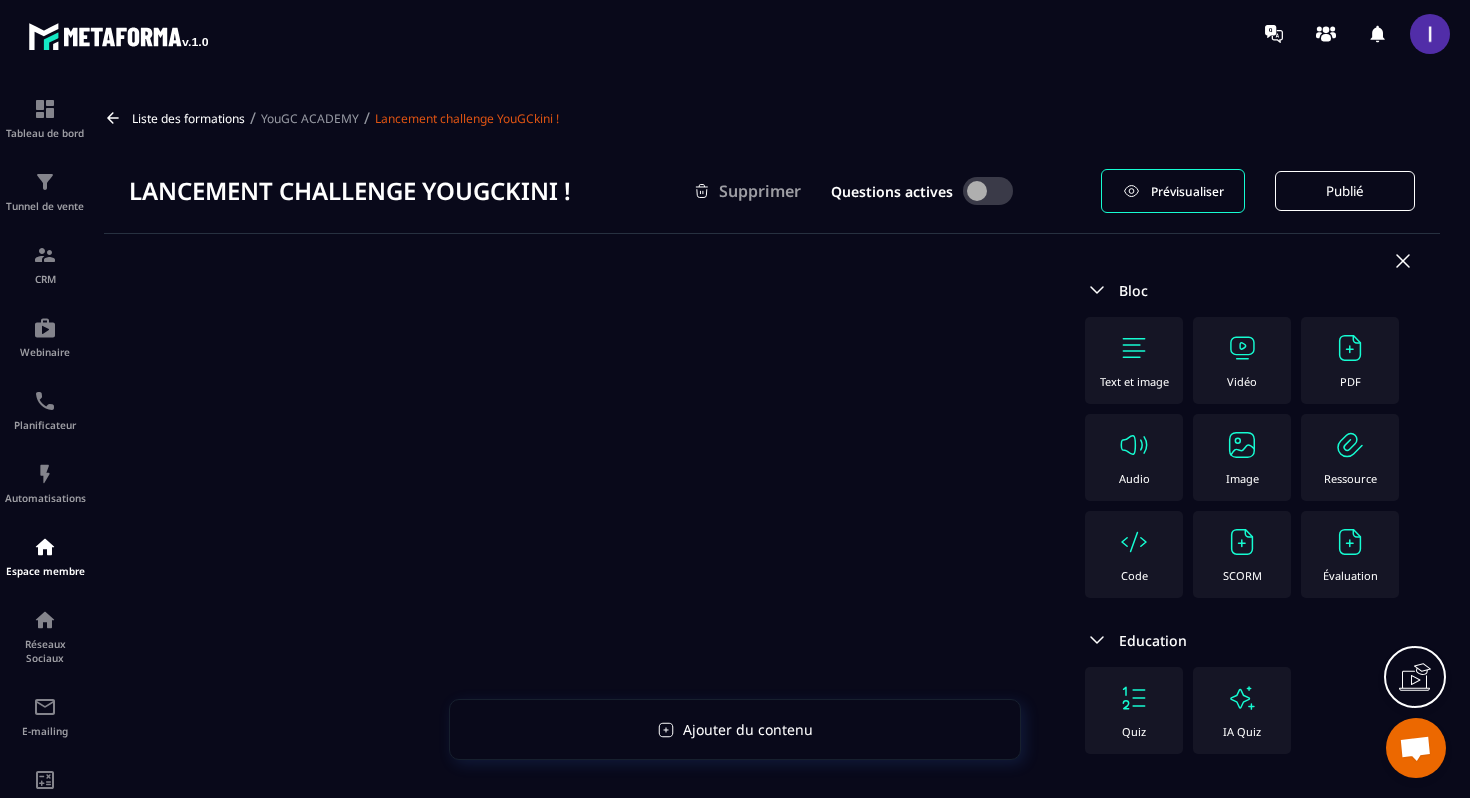 click at bounding box center [1242, 348] 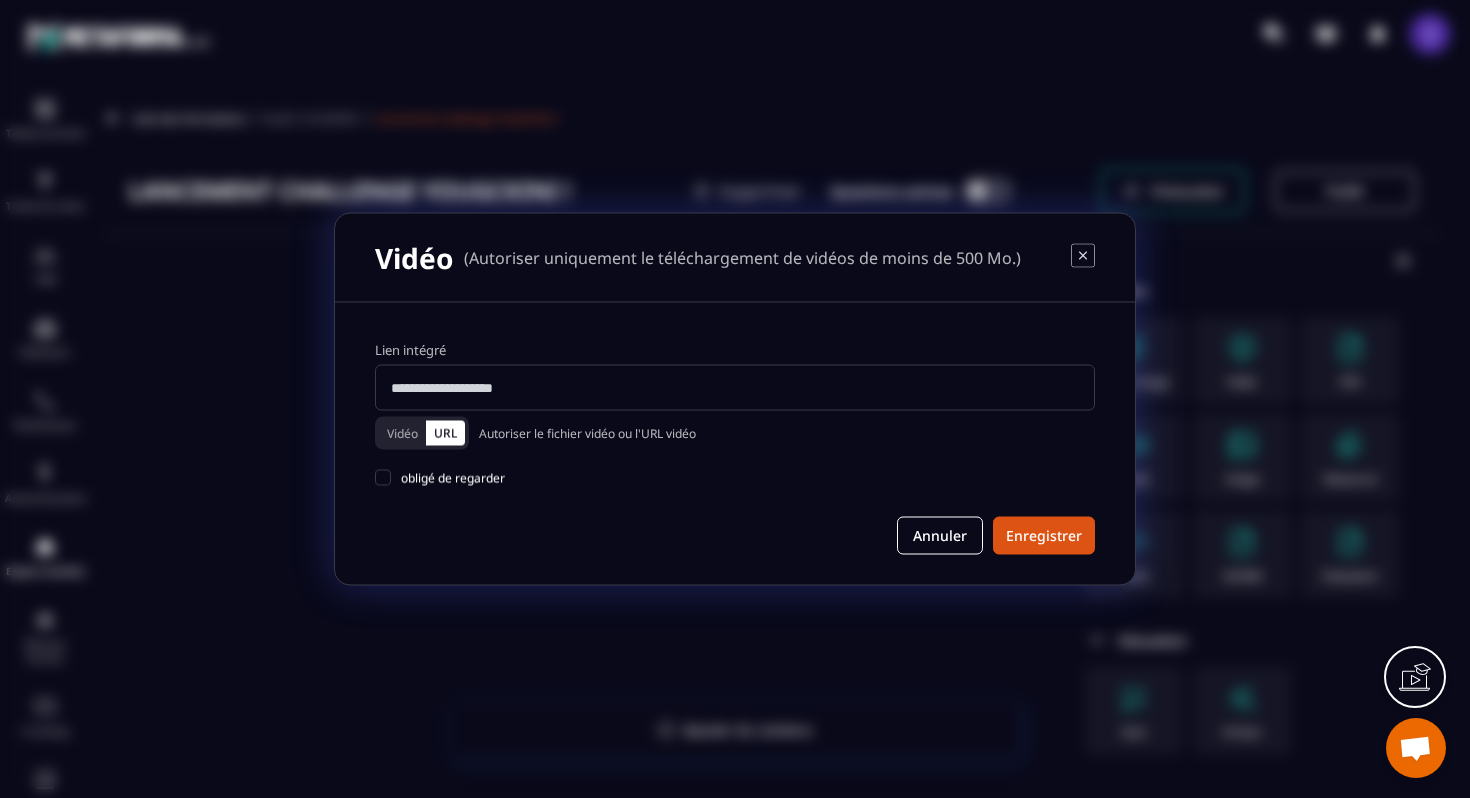 click on "Vidéo" at bounding box center [402, 433] 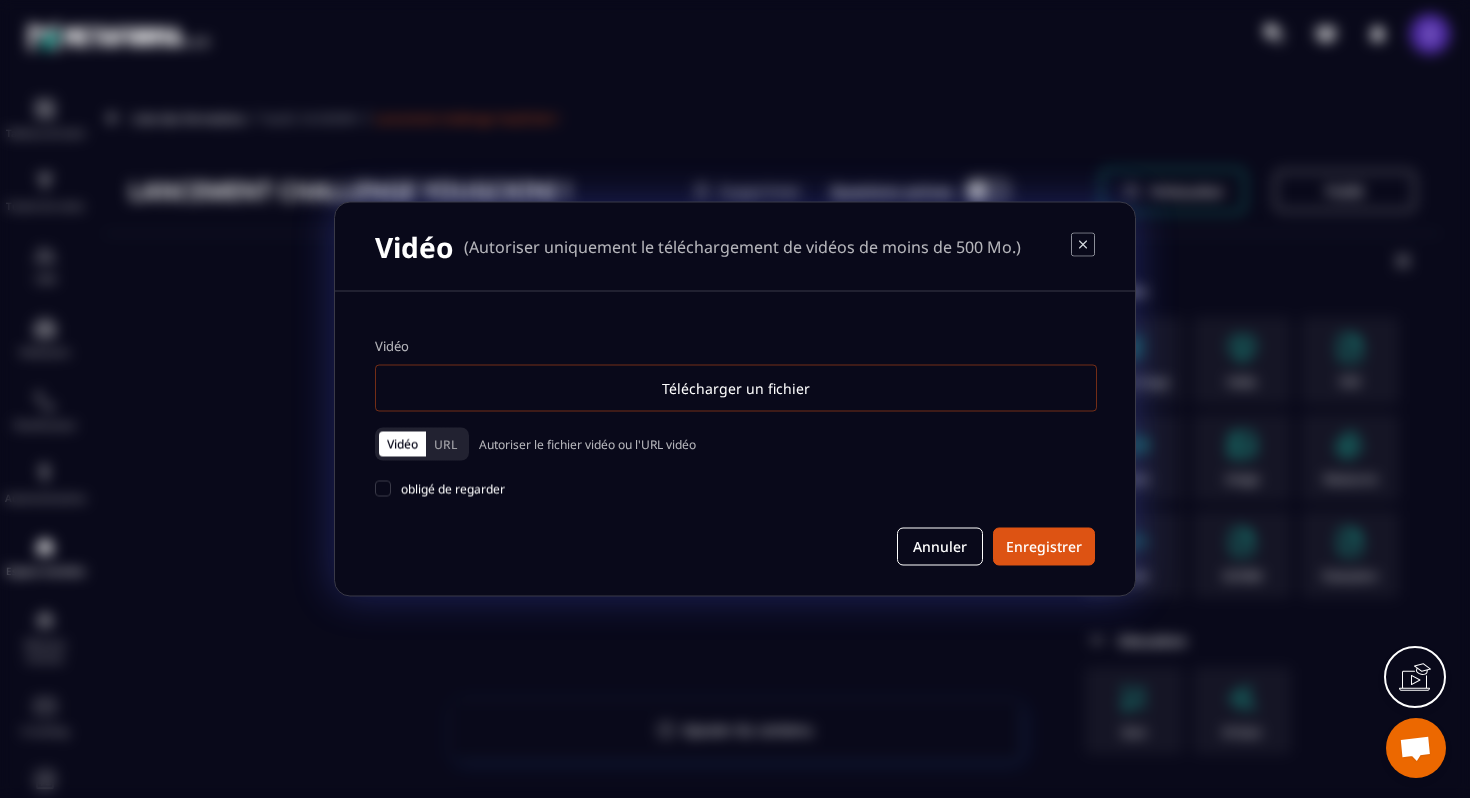 click on "Télécharger un fichier" at bounding box center [736, 388] 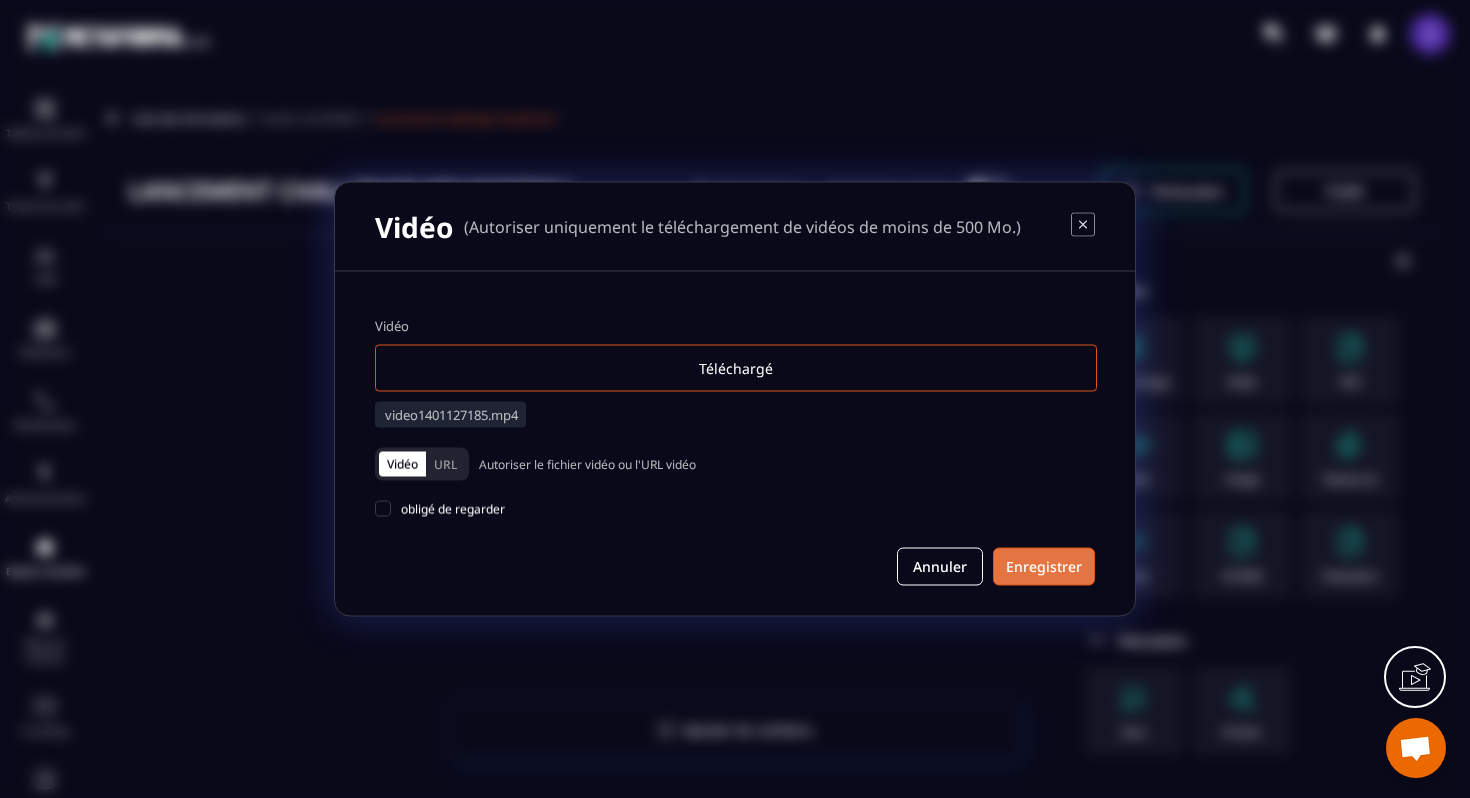 click on "Enregistrer" at bounding box center [1044, 567] 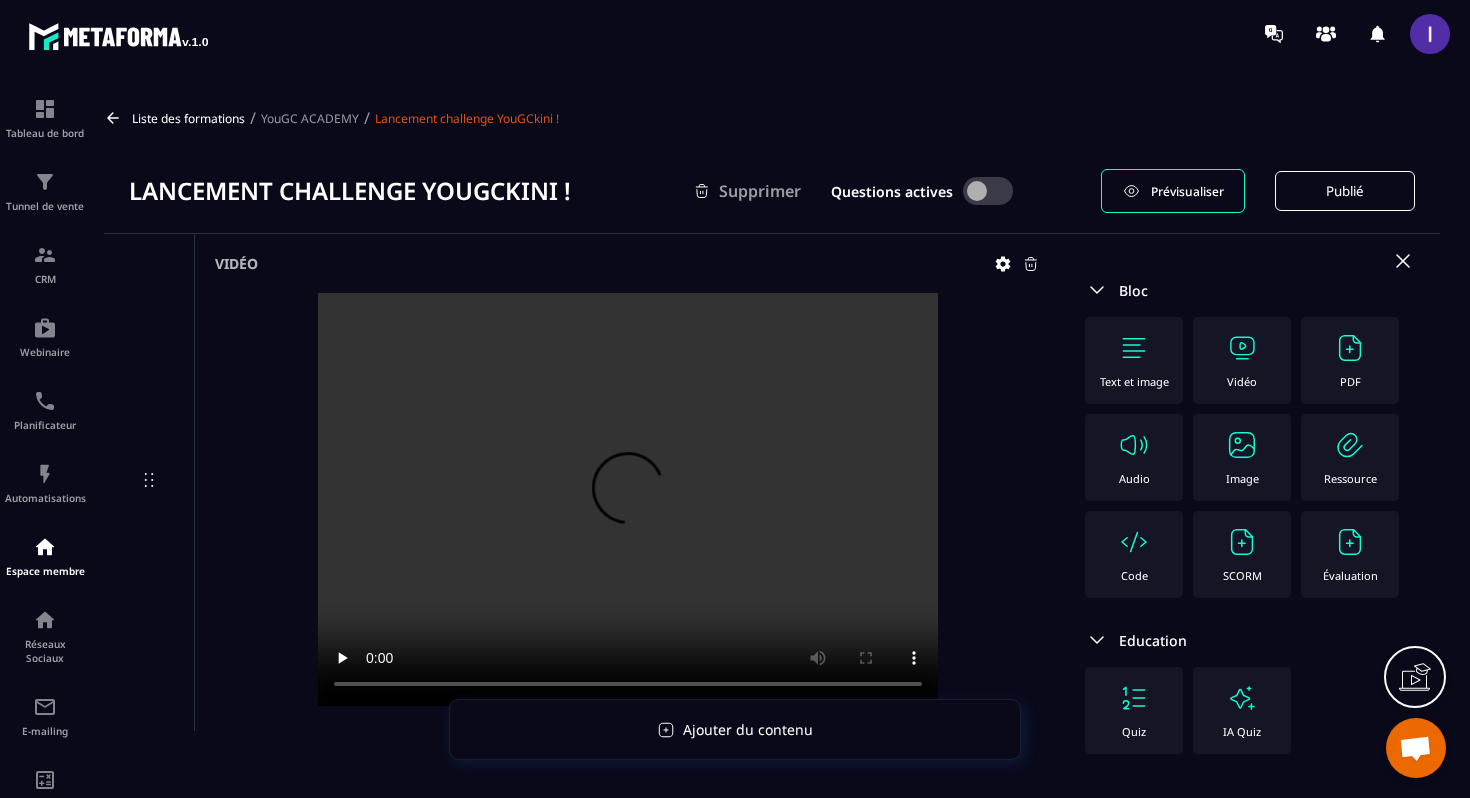 click on "Liste des formations / YouGC ACADEMY / Lancement challenge YouGCkini !" at bounding box center (772, 118) 